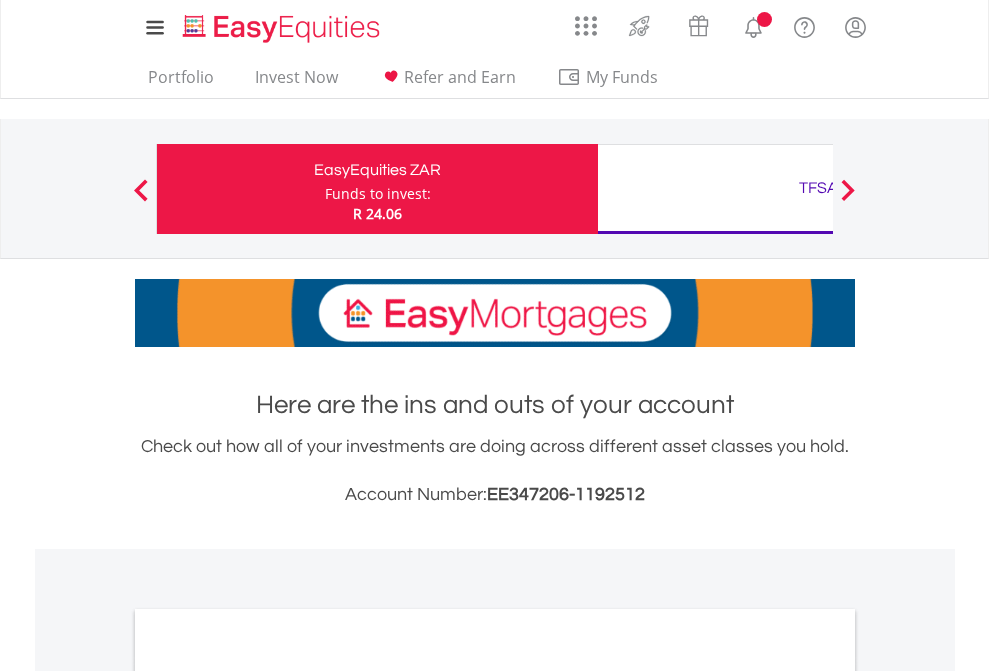 scroll, scrollTop: 0, scrollLeft: 0, axis: both 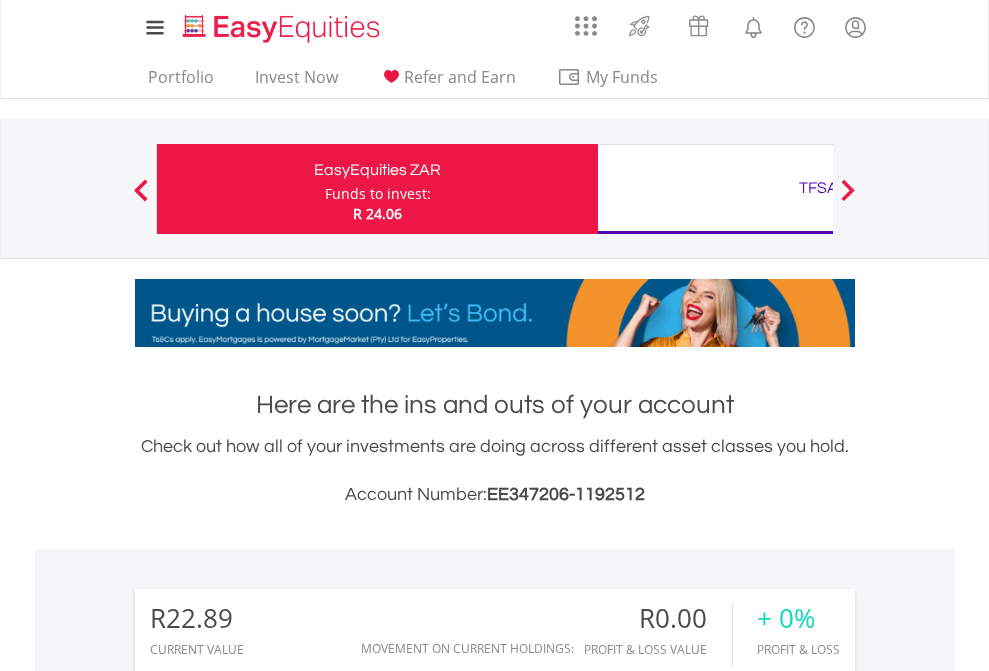 click on "Funds to invest:" at bounding box center [378, 194] 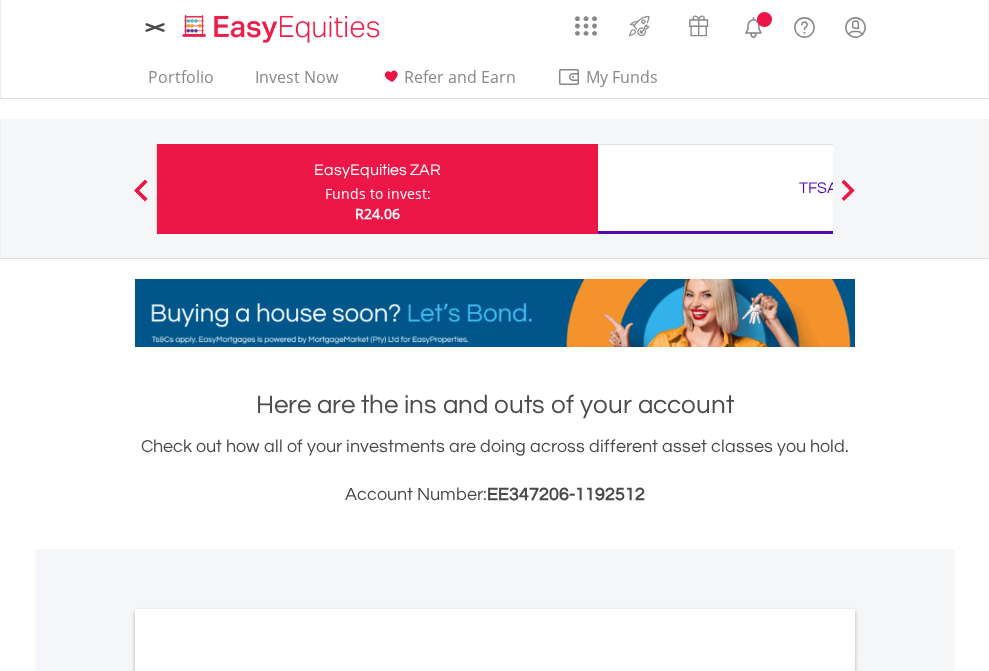 scroll, scrollTop: 0, scrollLeft: 0, axis: both 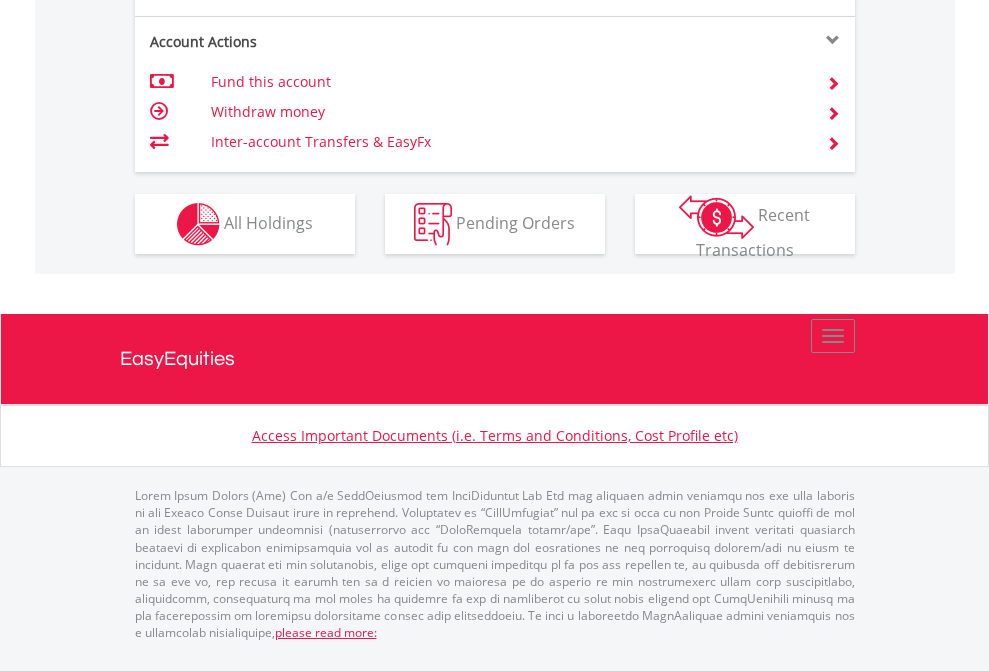 click on "Investment types" at bounding box center [706, -337] 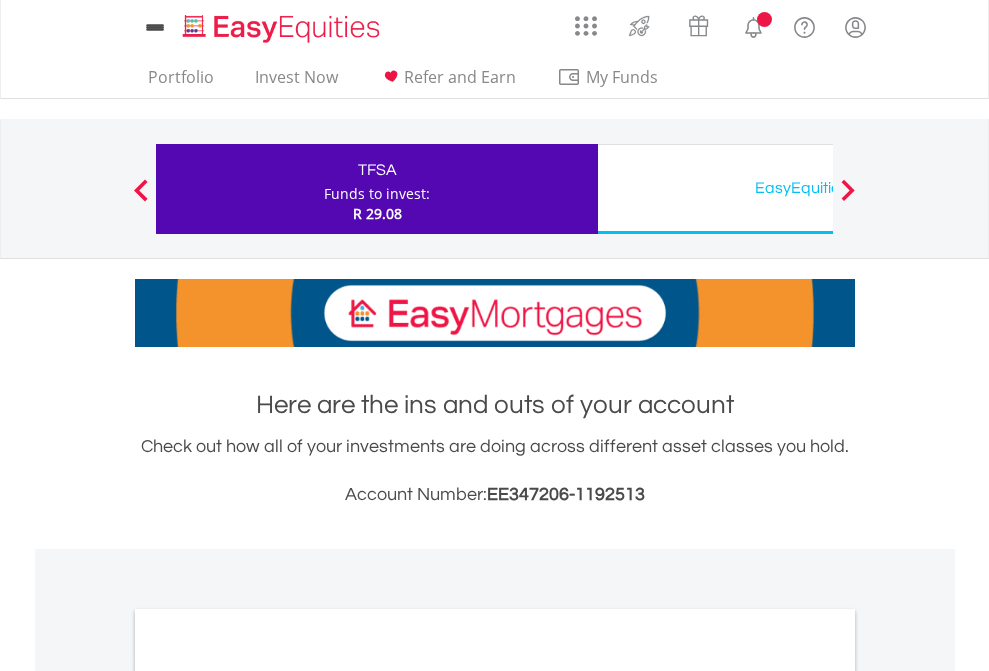 scroll, scrollTop: 0, scrollLeft: 0, axis: both 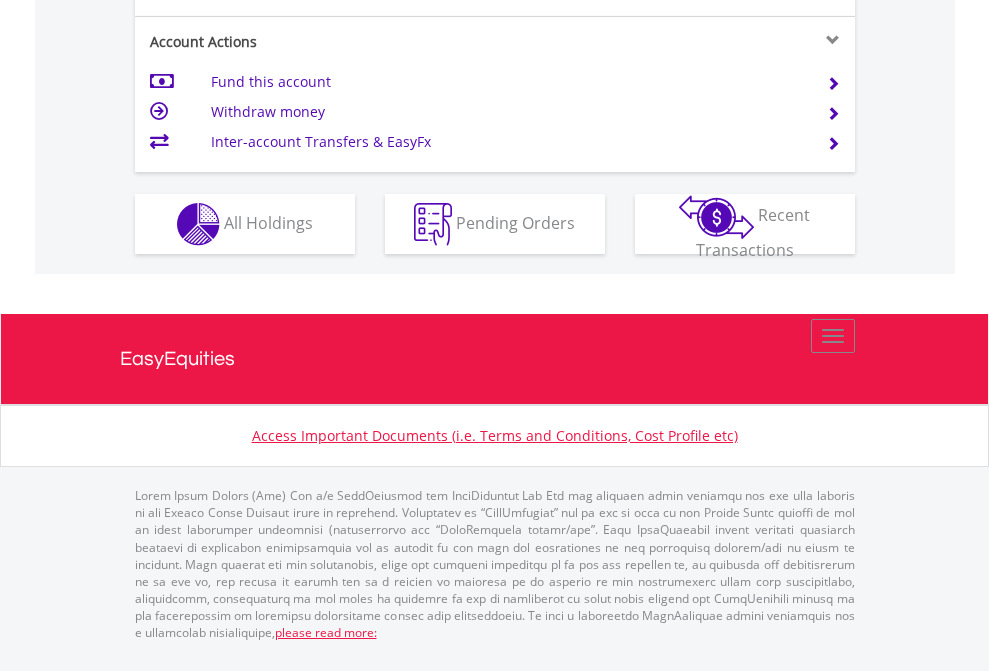 click on "Investment types" at bounding box center [706, -337] 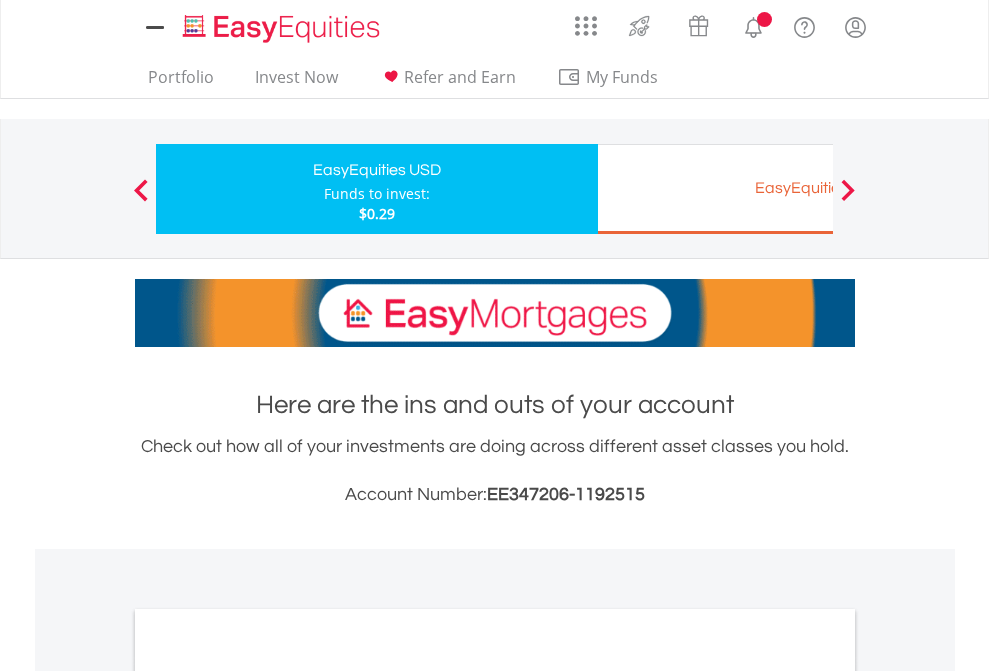 scroll, scrollTop: 0, scrollLeft: 0, axis: both 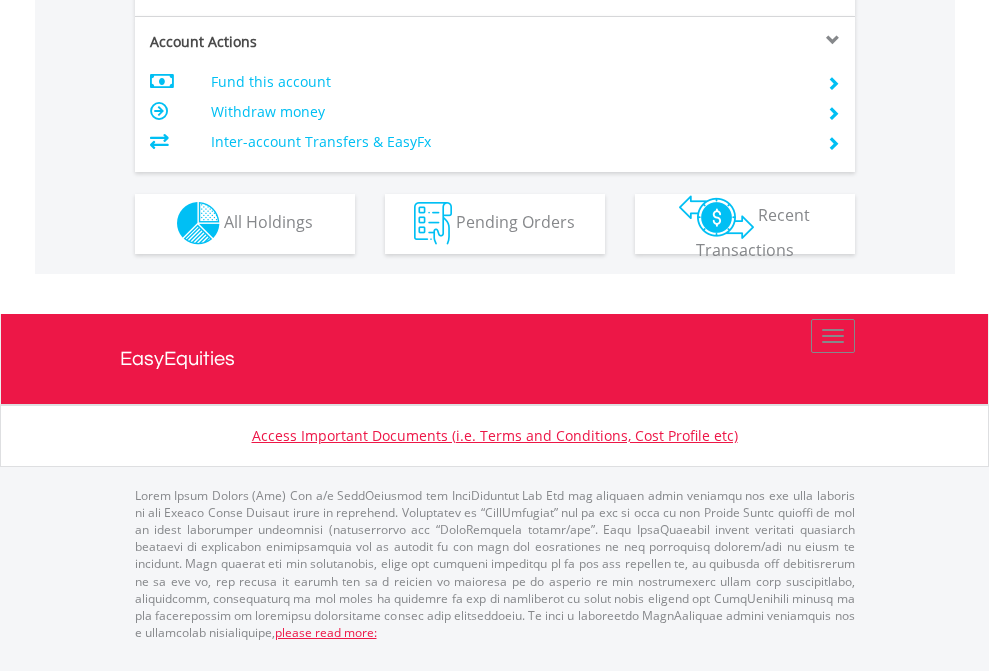 click on "Investment types" at bounding box center (706, -353) 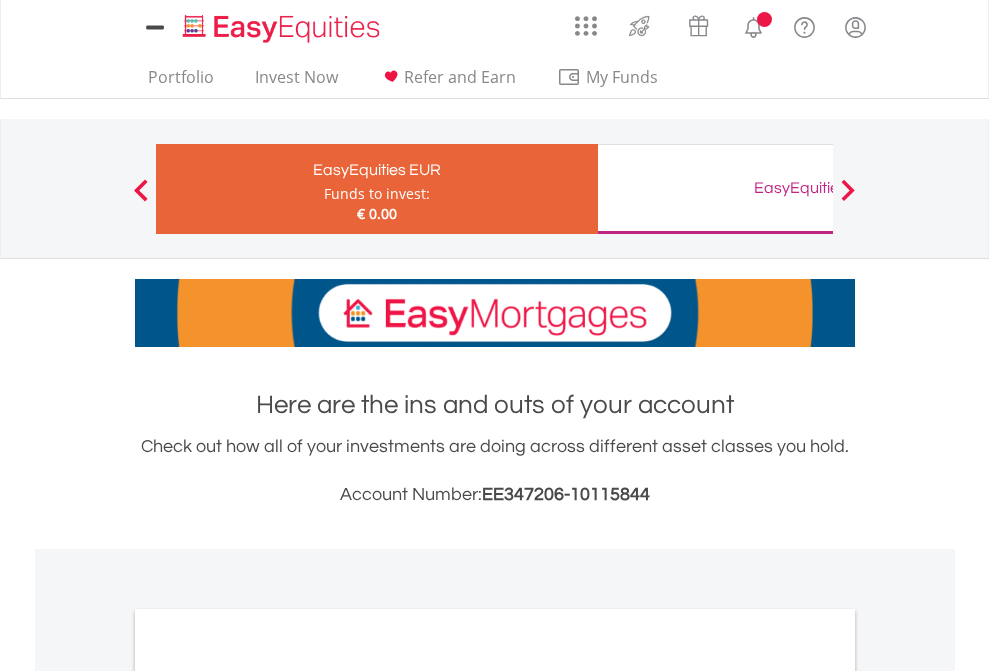 scroll, scrollTop: 0, scrollLeft: 0, axis: both 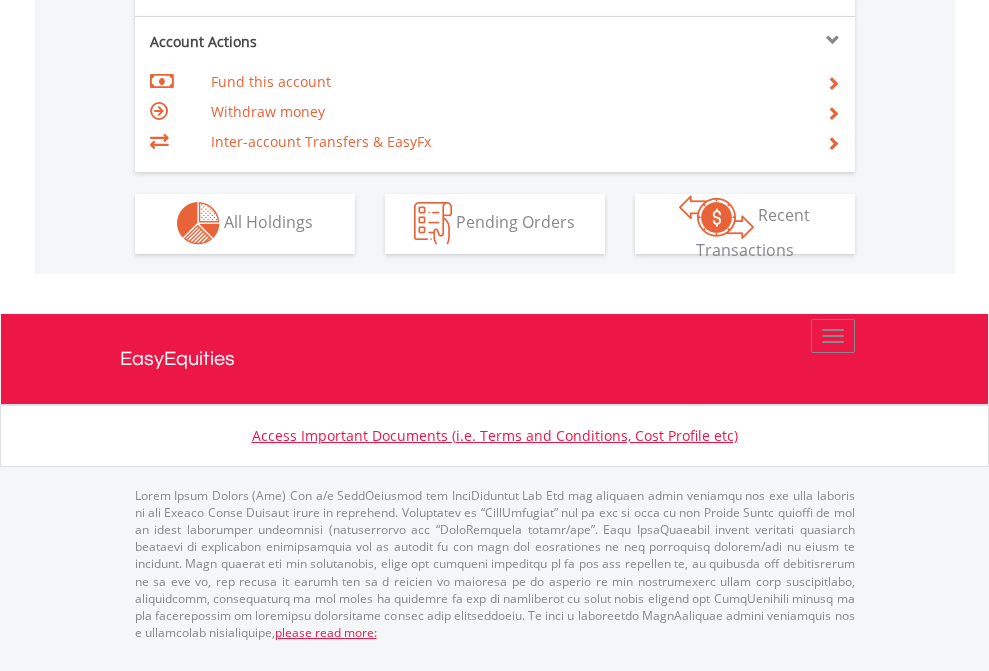click on "Investment types" at bounding box center (706, -353) 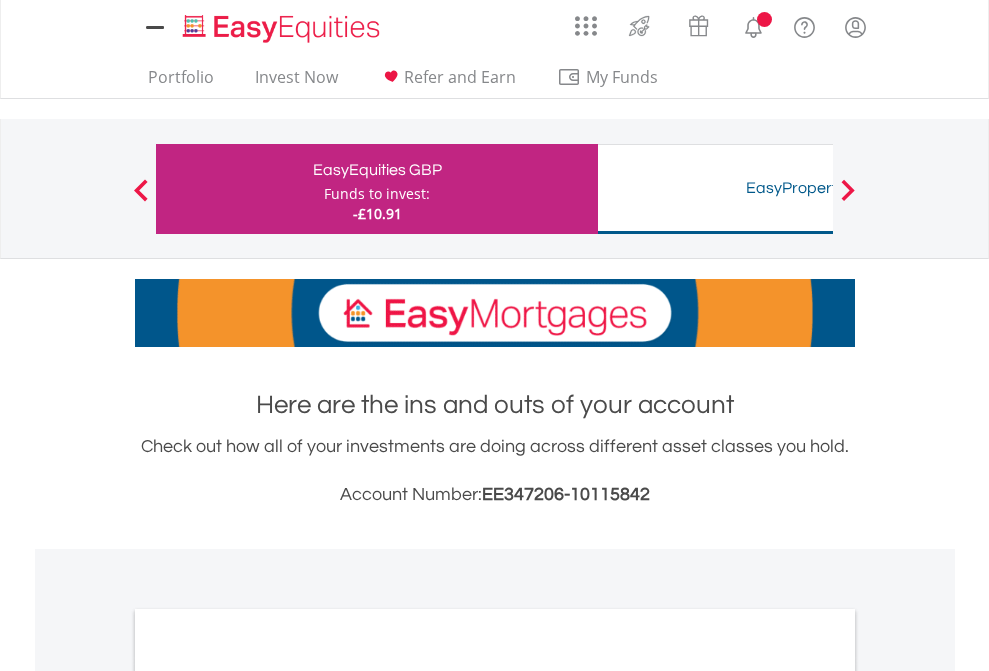 scroll, scrollTop: 0, scrollLeft: 0, axis: both 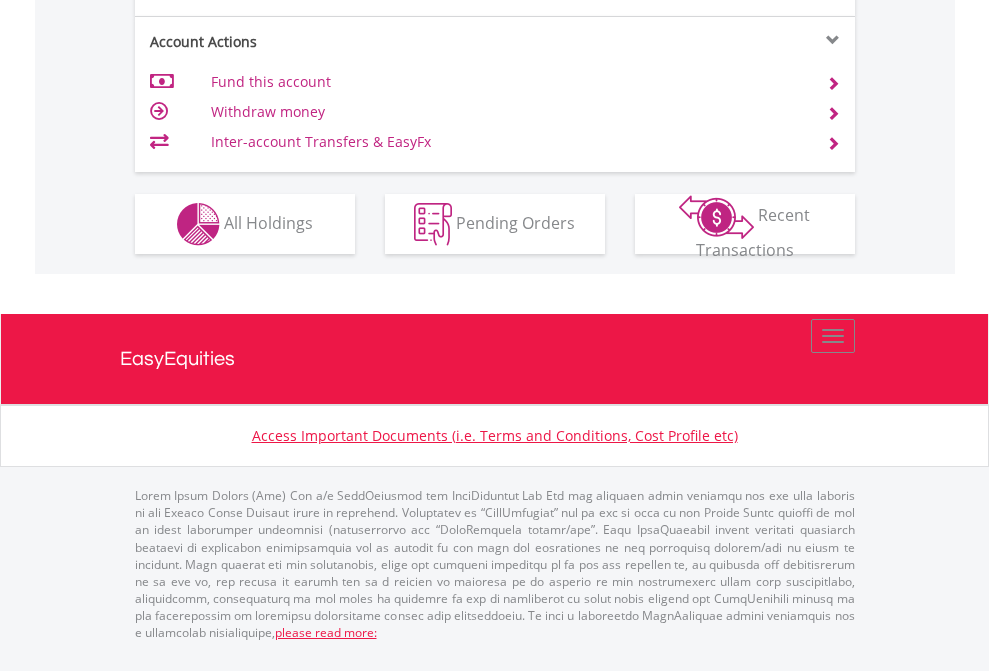 click on "Investment types" at bounding box center [706, -337] 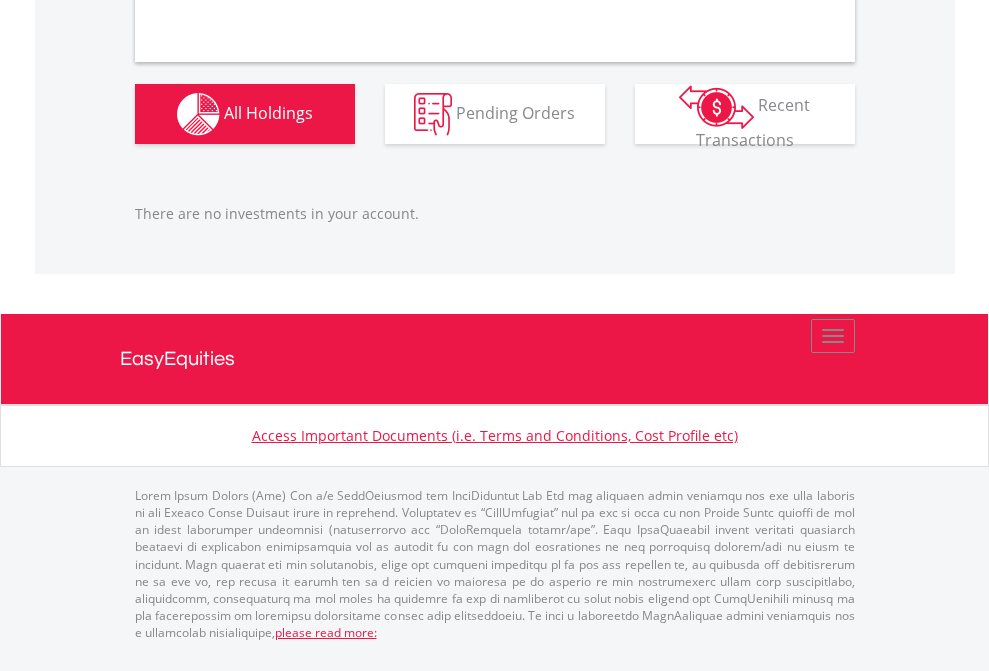 scroll, scrollTop: 2027, scrollLeft: 0, axis: vertical 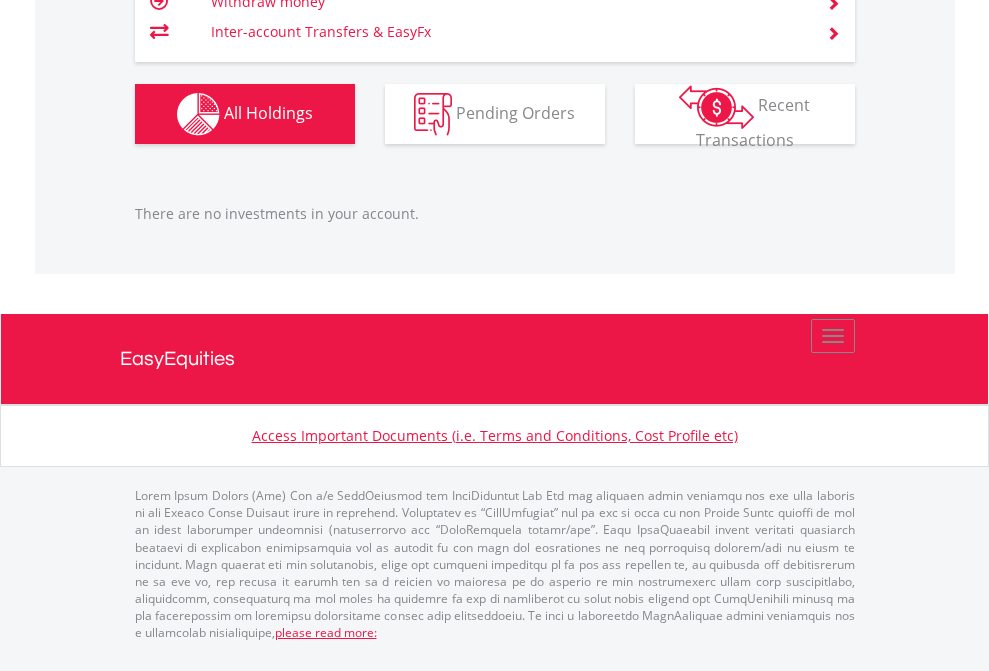 click on "TFSA" at bounding box center [818, -1206] 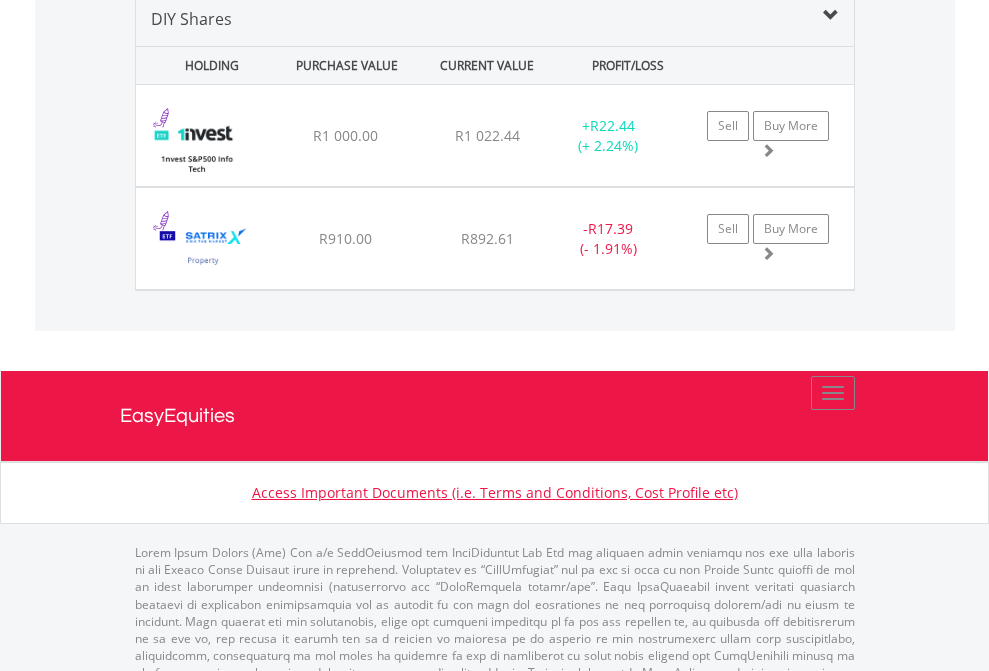 scroll, scrollTop: 1933, scrollLeft: 0, axis: vertical 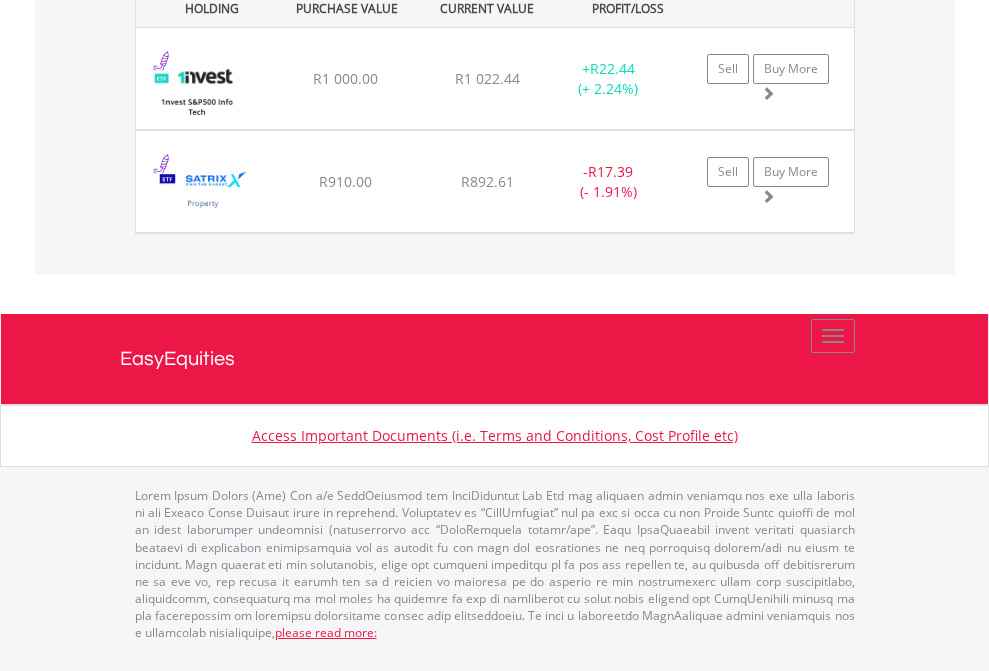 click on "EasyEquities USD" at bounding box center [818, -1071] 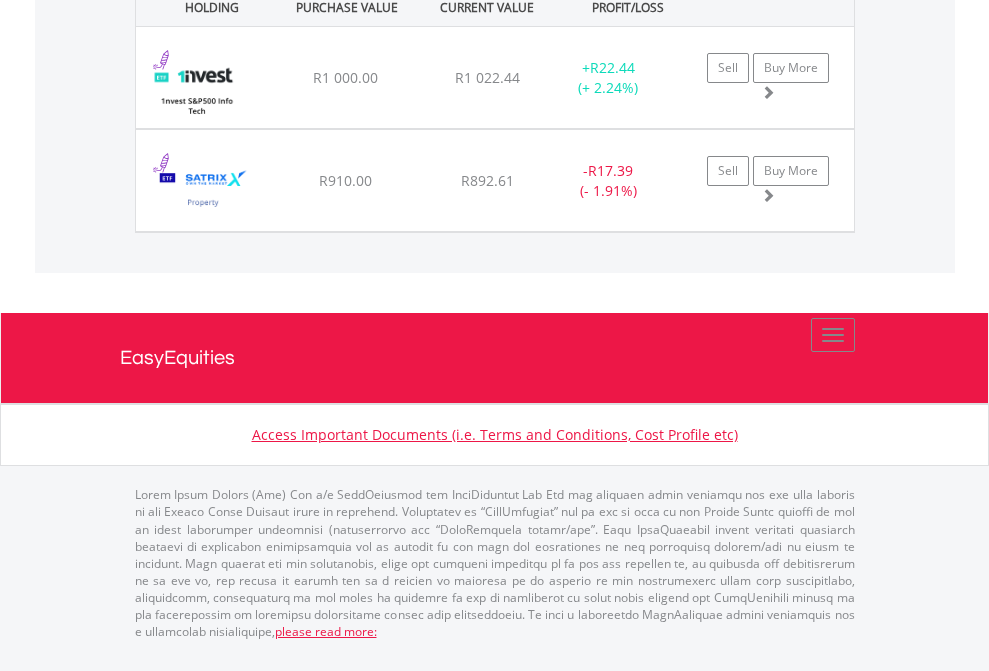 scroll, scrollTop: 144, scrollLeft: 0, axis: vertical 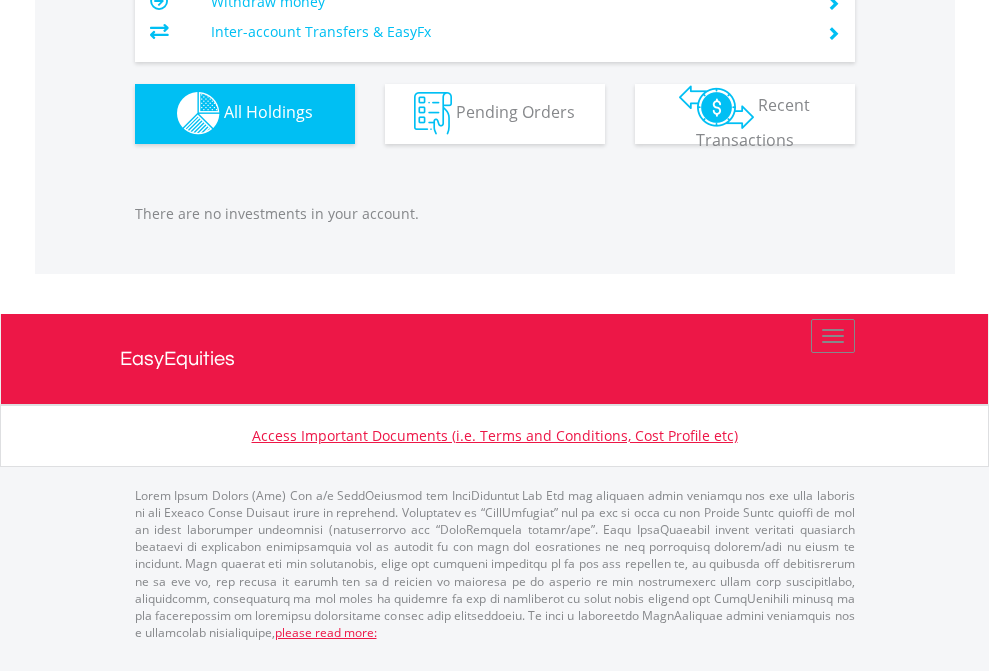click on "EasyEquities EUR" at bounding box center (818, -1142) 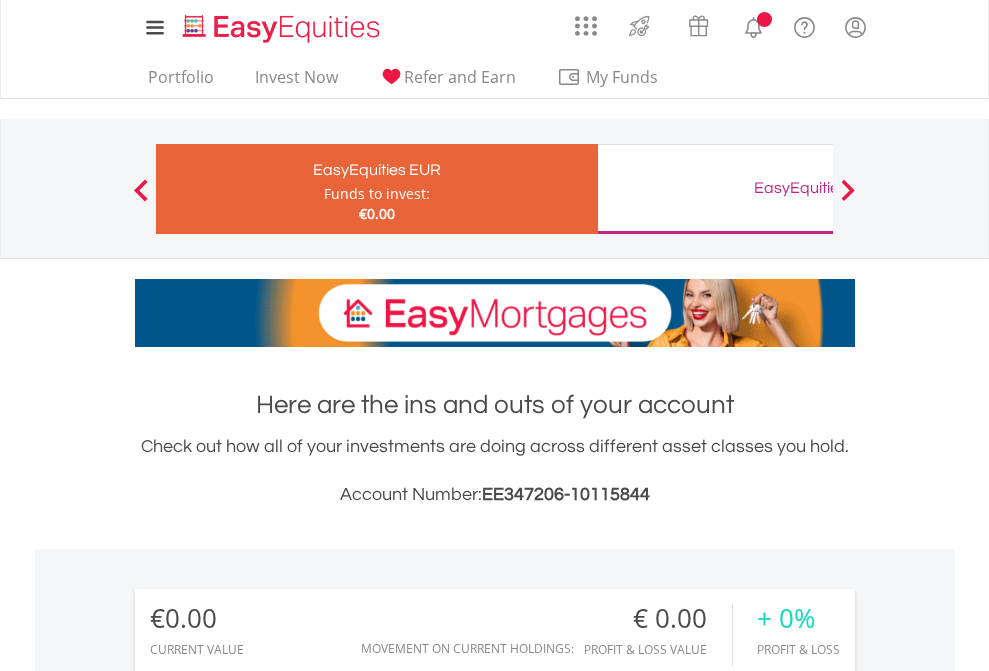 scroll, scrollTop: 1486, scrollLeft: 0, axis: vertical 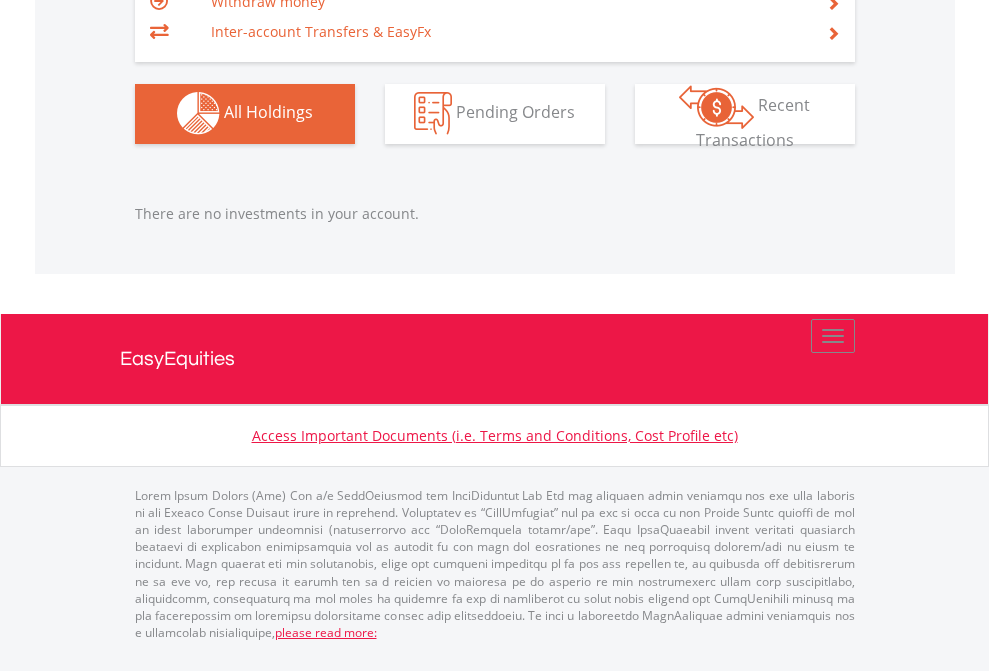 click on "EasyEquities GBP" at bounding box center [818, -1142] 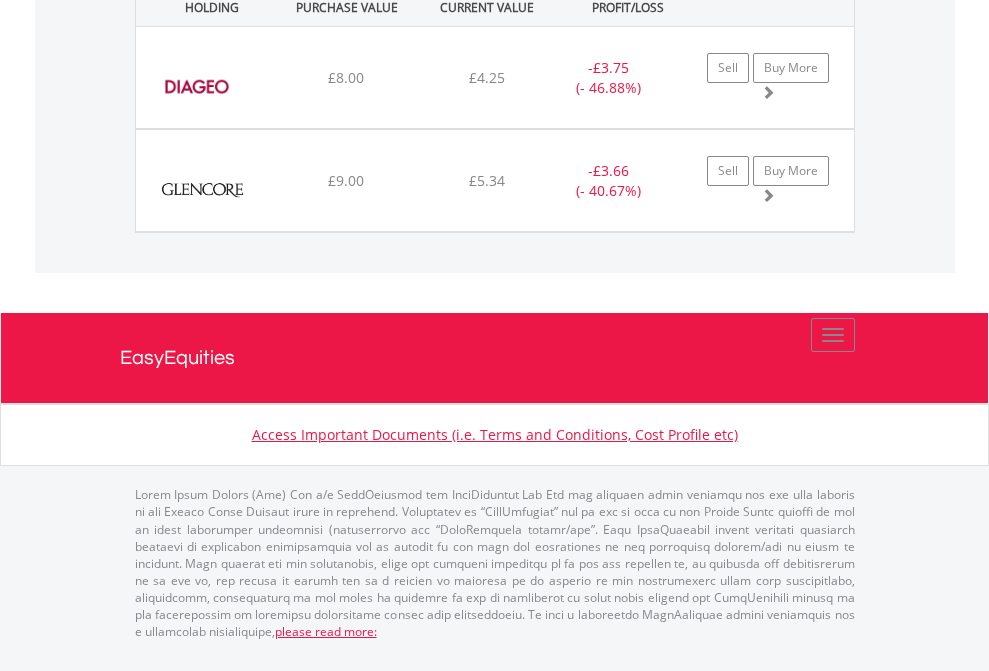 scroll, scrollTop: 2225, scrollLeft: 0, axis: vertical 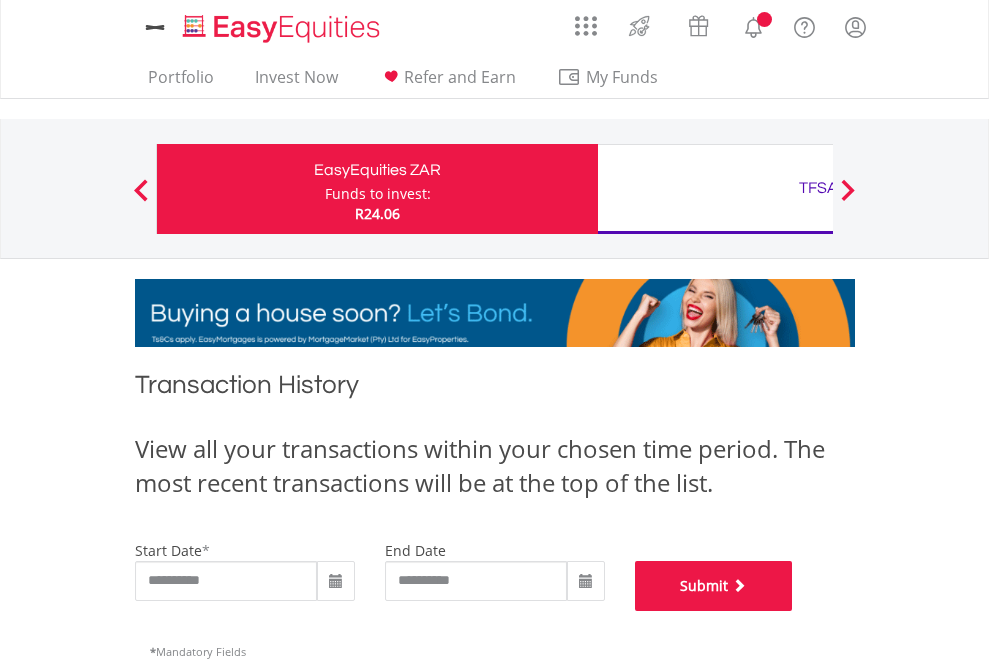 click on "Submit" at bounding box center (714, 586) 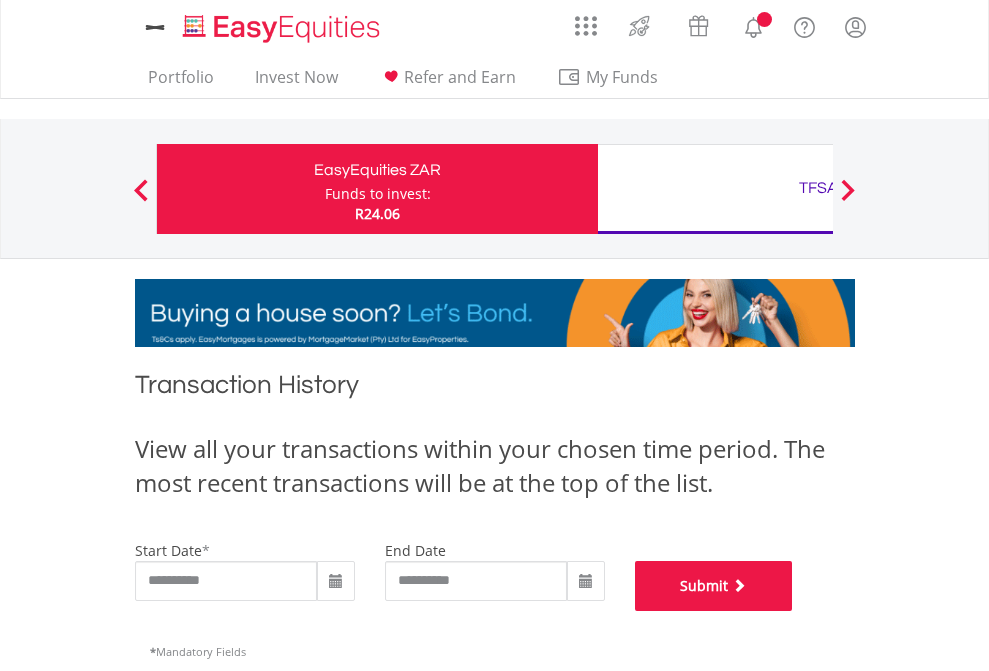 scroll, scrollTop: 811, scrollLeft: 0, axis: vertical 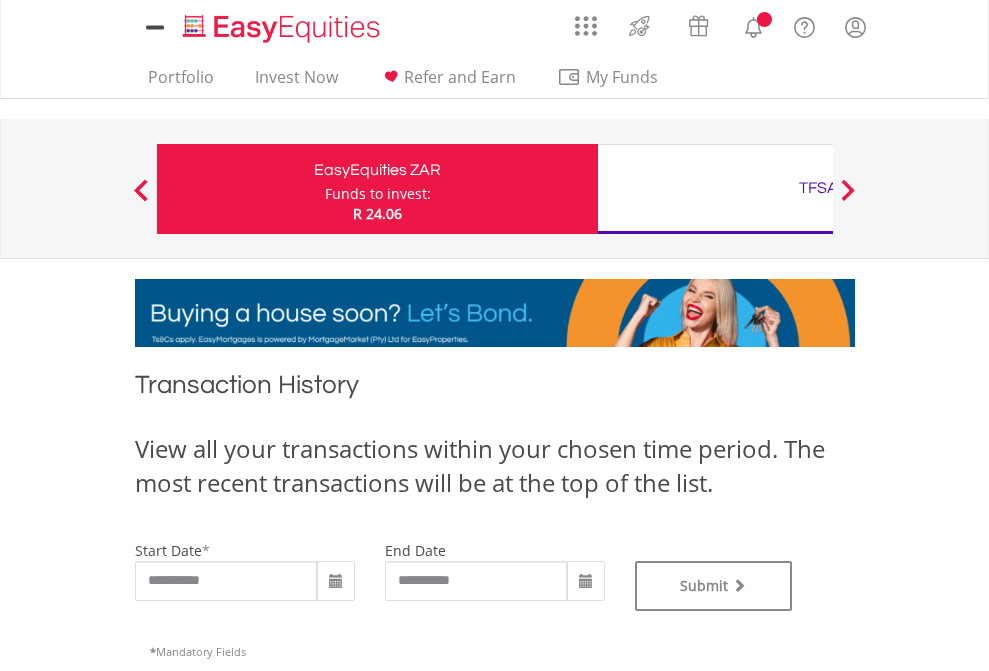 click on "TFSA" at bounding box center [818, 188] 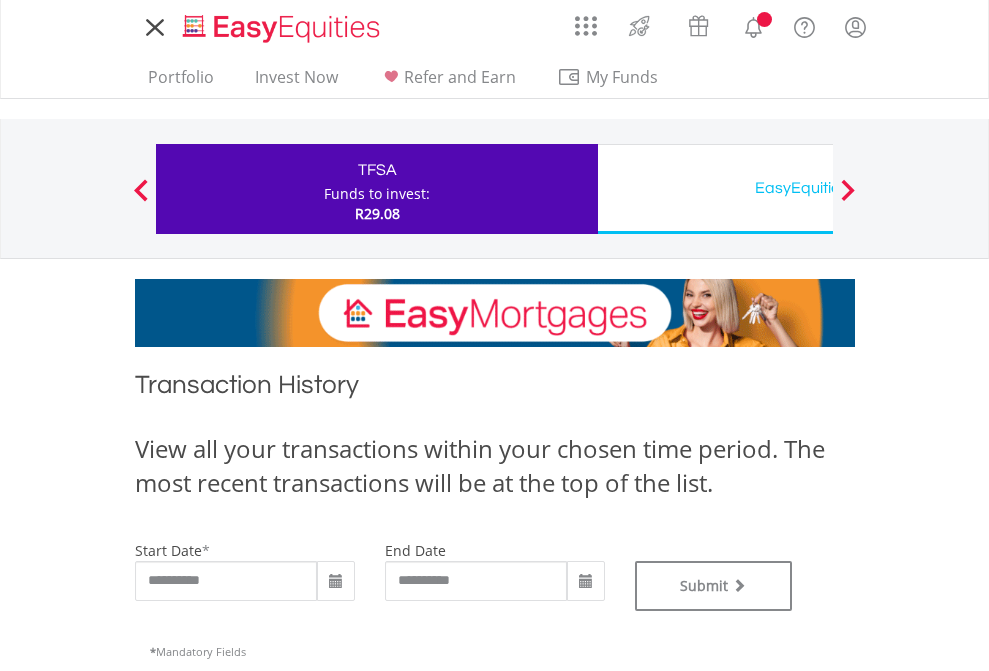 scroll, scrollTop: 0, scrollLeft: 0, axis: both 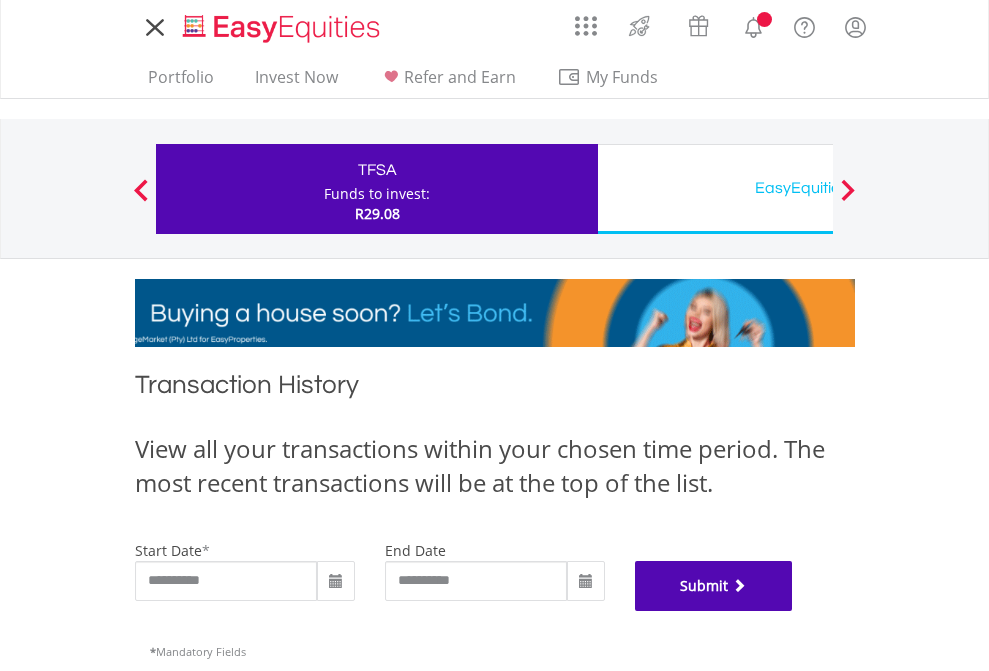 click on "Submit" at bounding box center (714, 586) 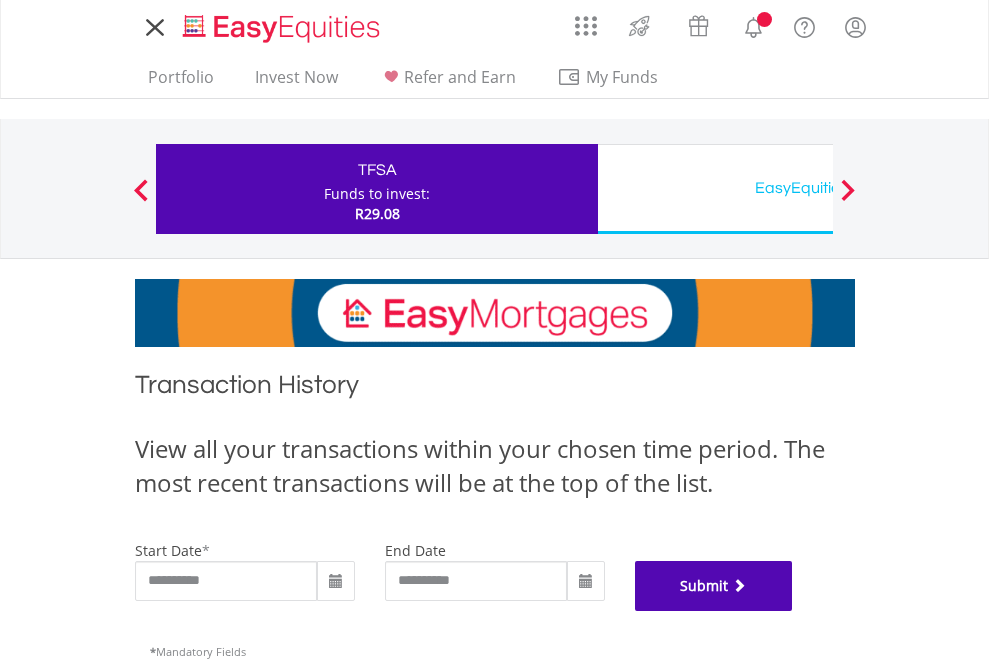 scroll, scrollTop: 811, scrollLeft: 0, axis: vertical 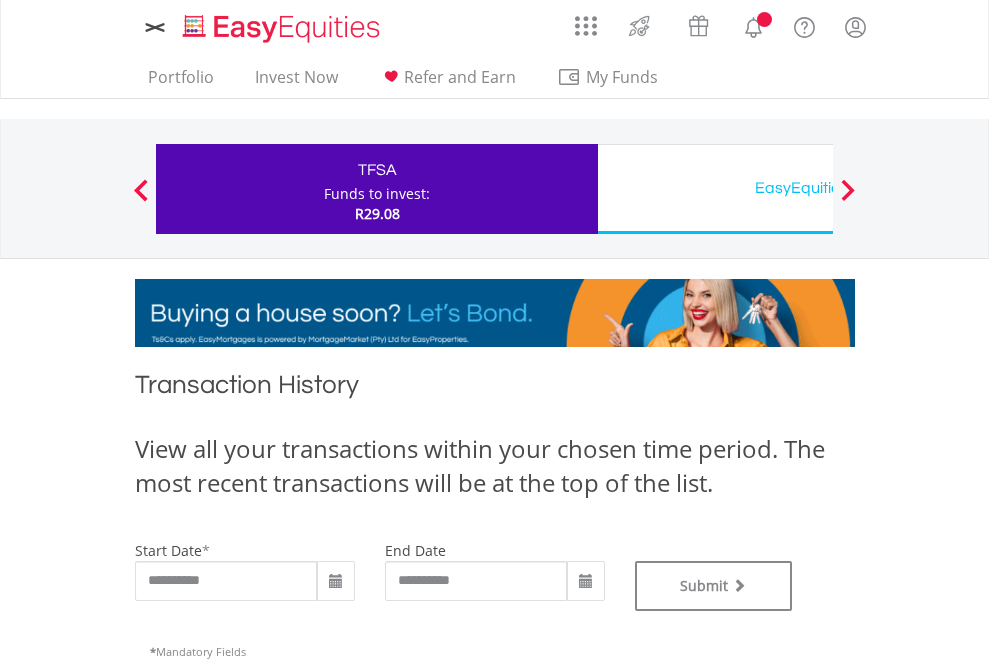 click on "EasyEquities USD" at bounding box center [818, 188] 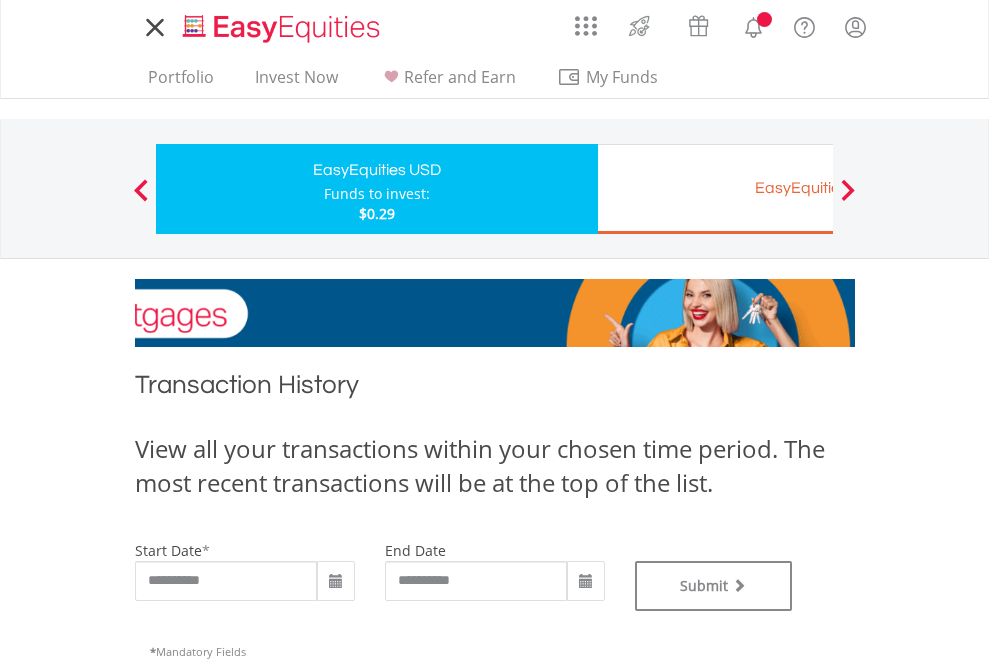scroll, scrollTop: 0, scrollLeft: 0, axis: both 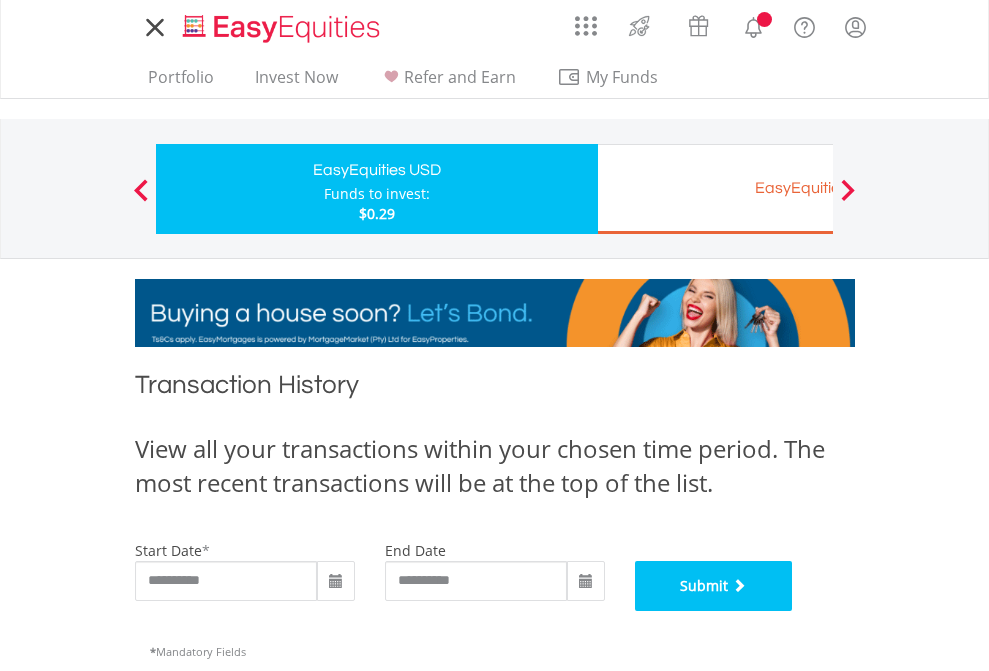 click on "Submit" at bounding box center (714, 586) 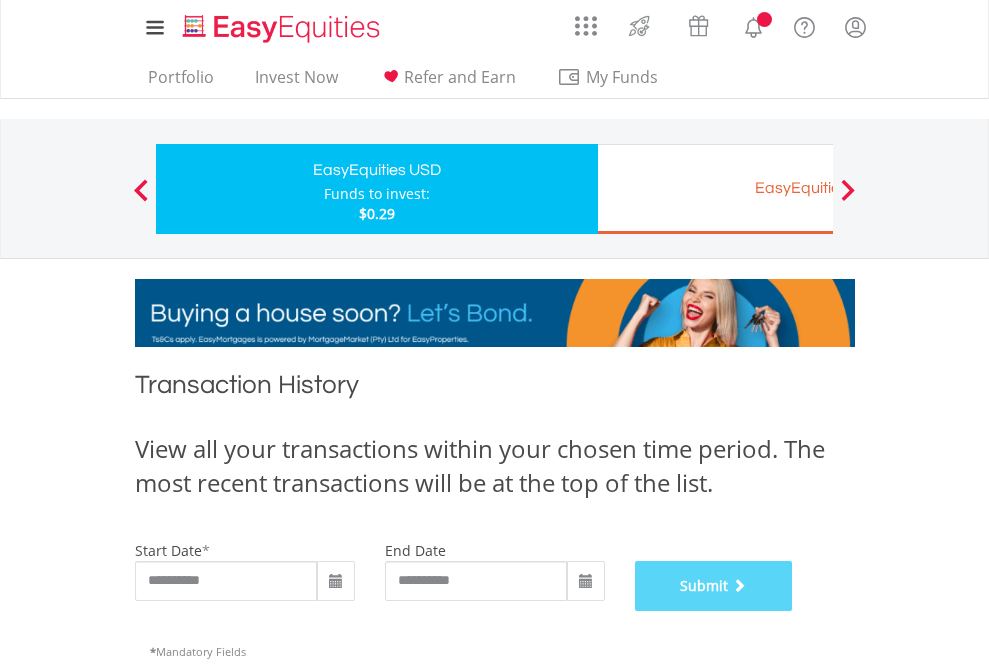 scroll, scrollTop: 811, scrollLeft: 0, axis: vertical 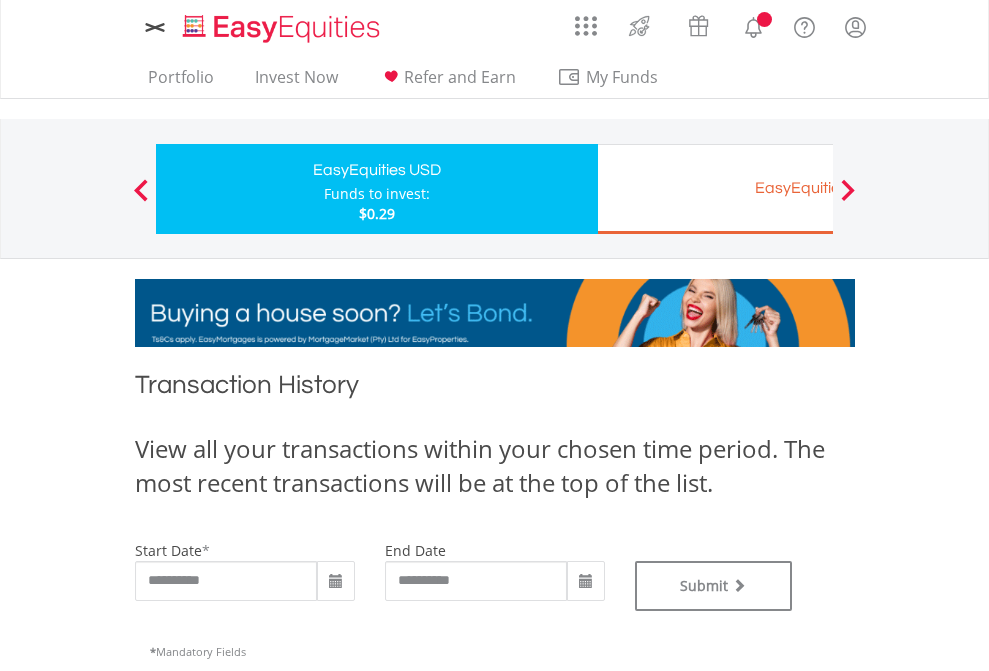 click on "EasyEquities EUR" at bounding box center [818, 188] 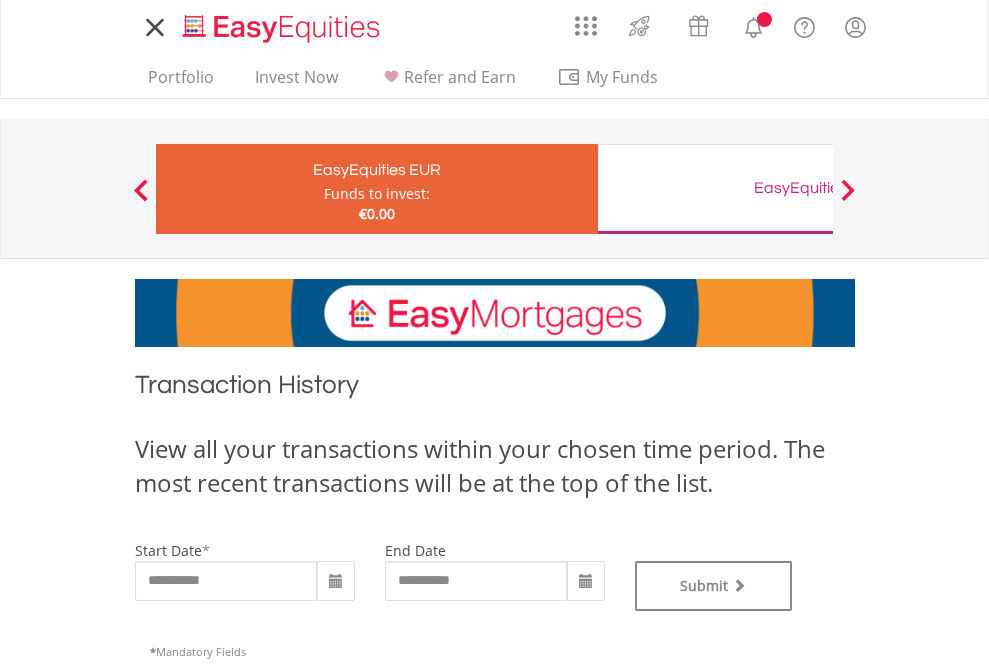scroll, scrollTop: 0, scrollLeft: 0, axis: both 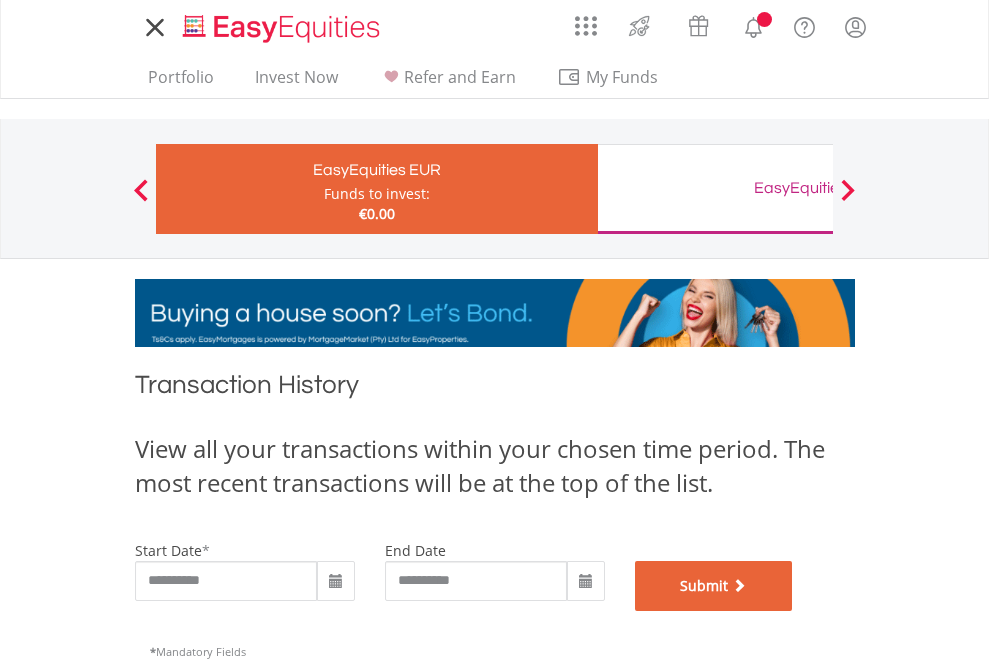click on "Submit" at bounding box center (714, 586) 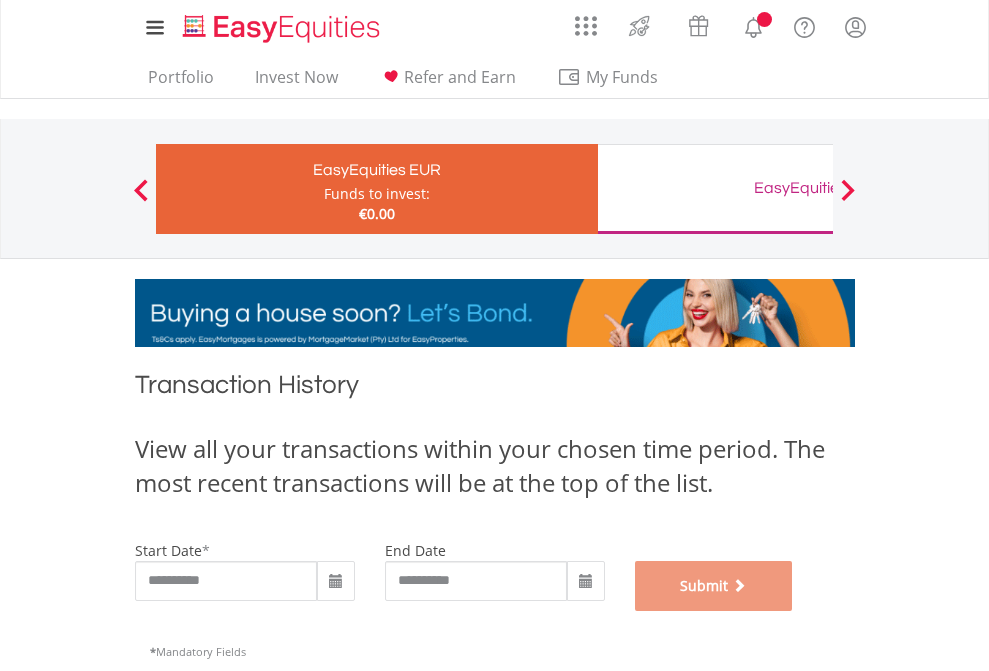 scroll, scrollTop: 811, scrollLeft: 0, axis: vertical 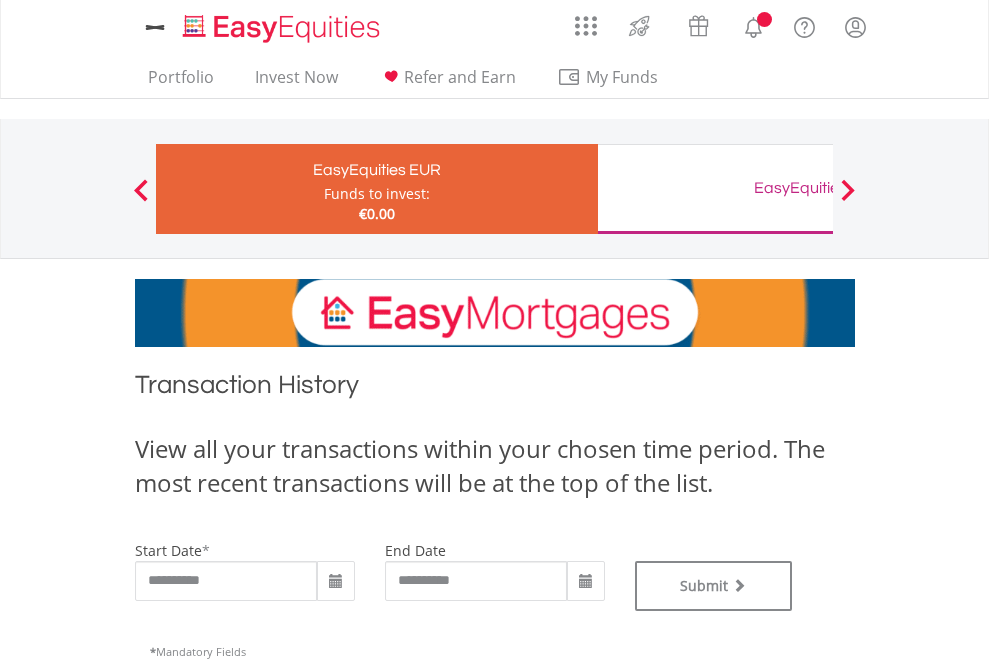click on "EasyEquities GBP" at bounding box center (818, 188) 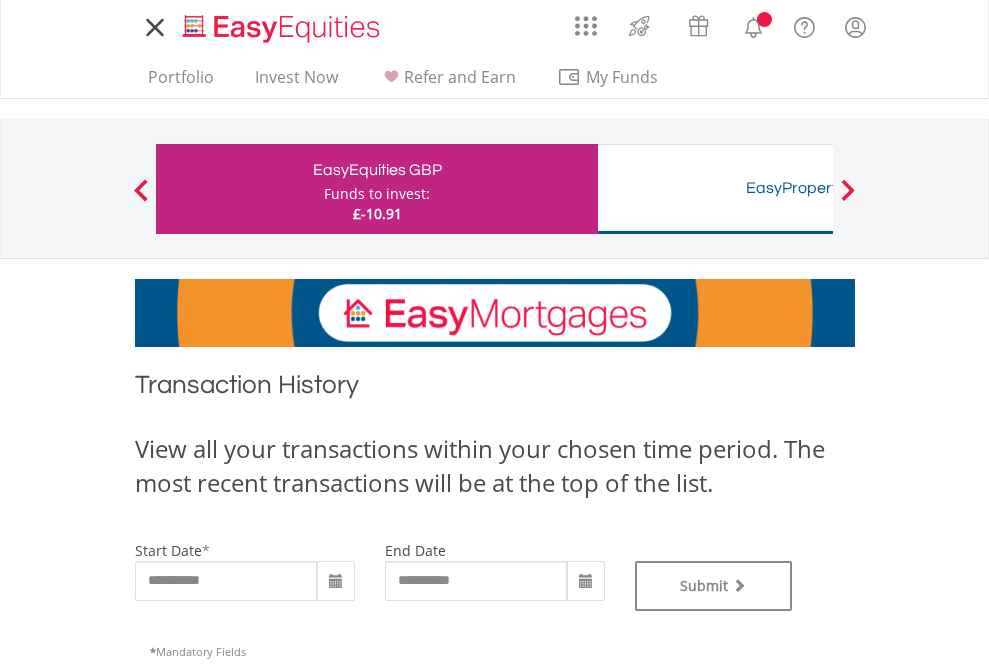 scroll, scrollTop: 0, scrollLeft: 0, axis: both 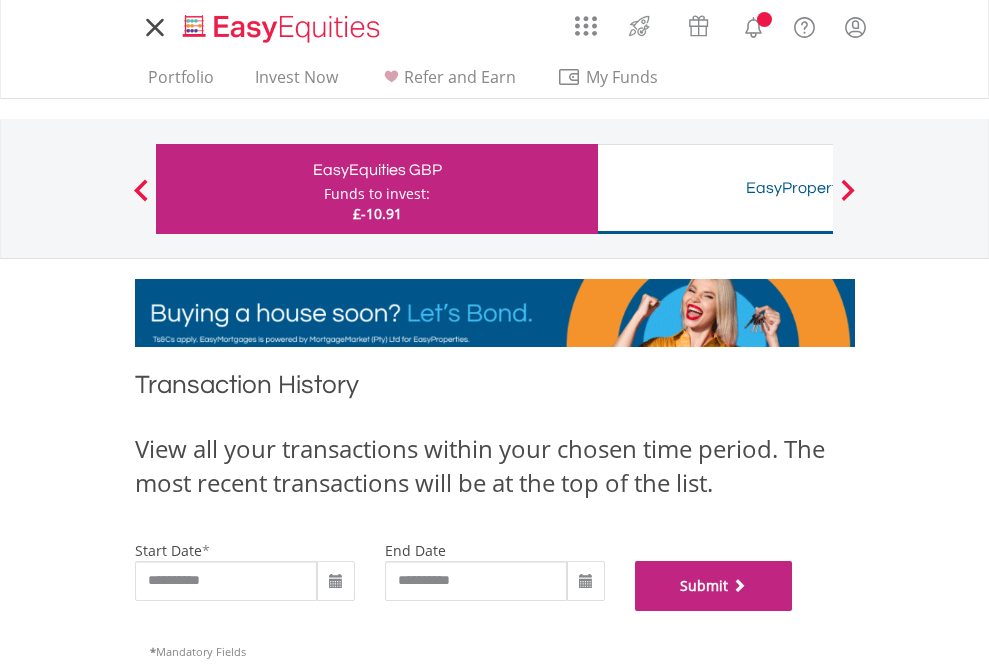 click on "Submit" at bounding box center [714, 586] 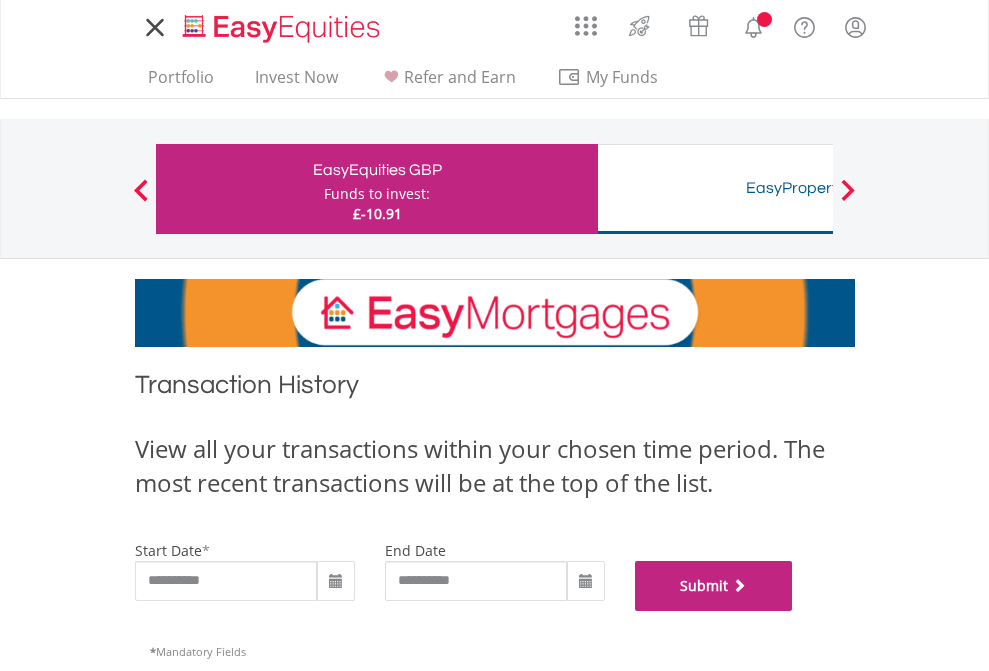scroll, scrollTop: 811, scrollLeft: 0, axis: vertical 